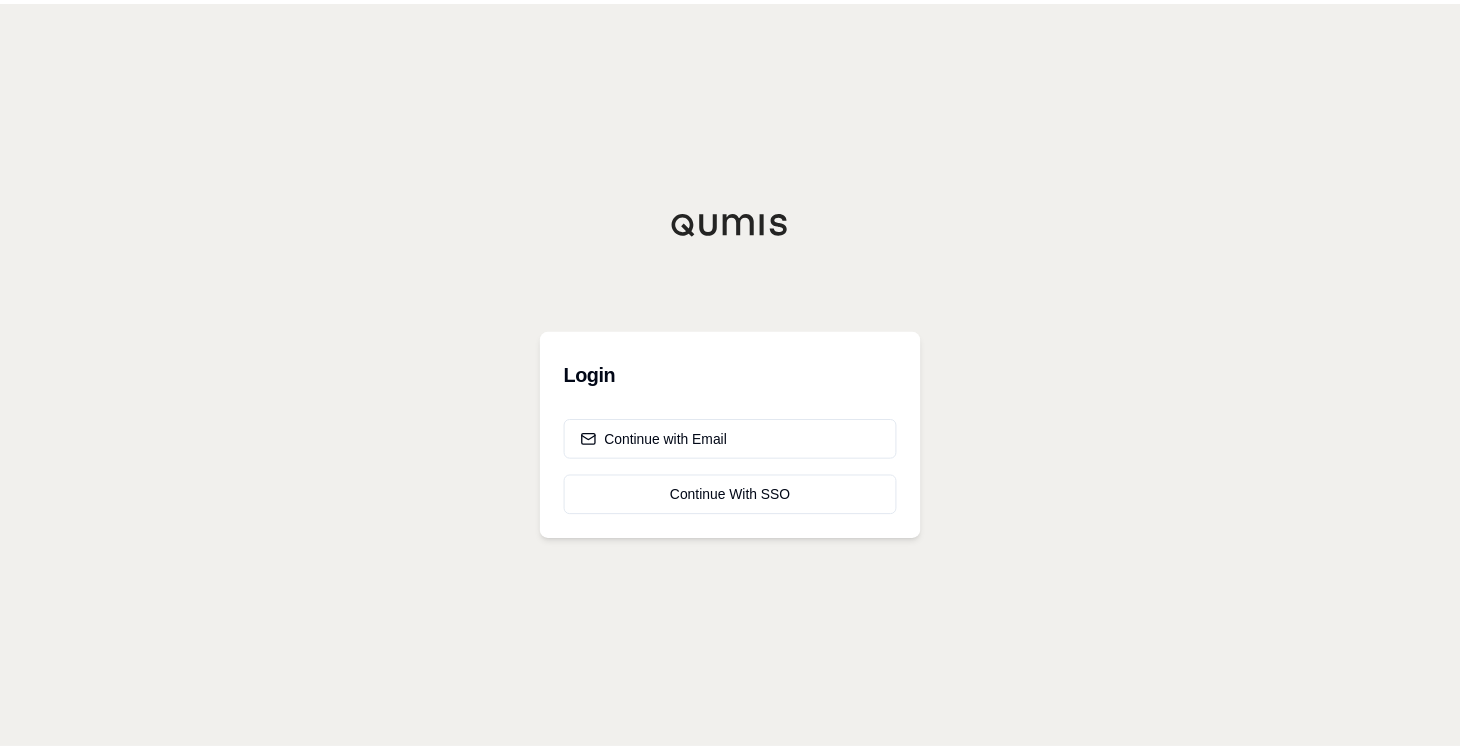 scroll, scrollTop: 0, scrollLeft: 0, axis: both 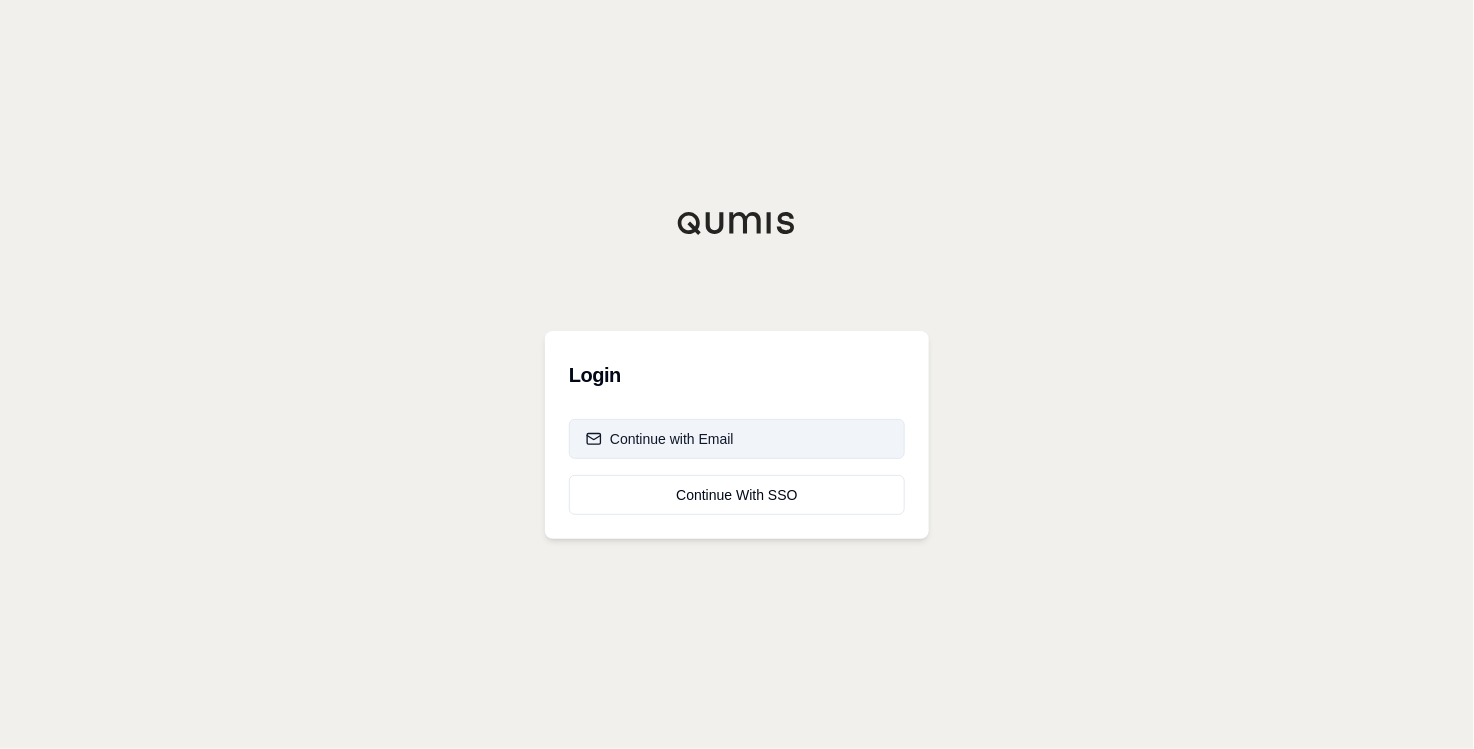 click on "Continue with Email" at bounding box center [660, 439] 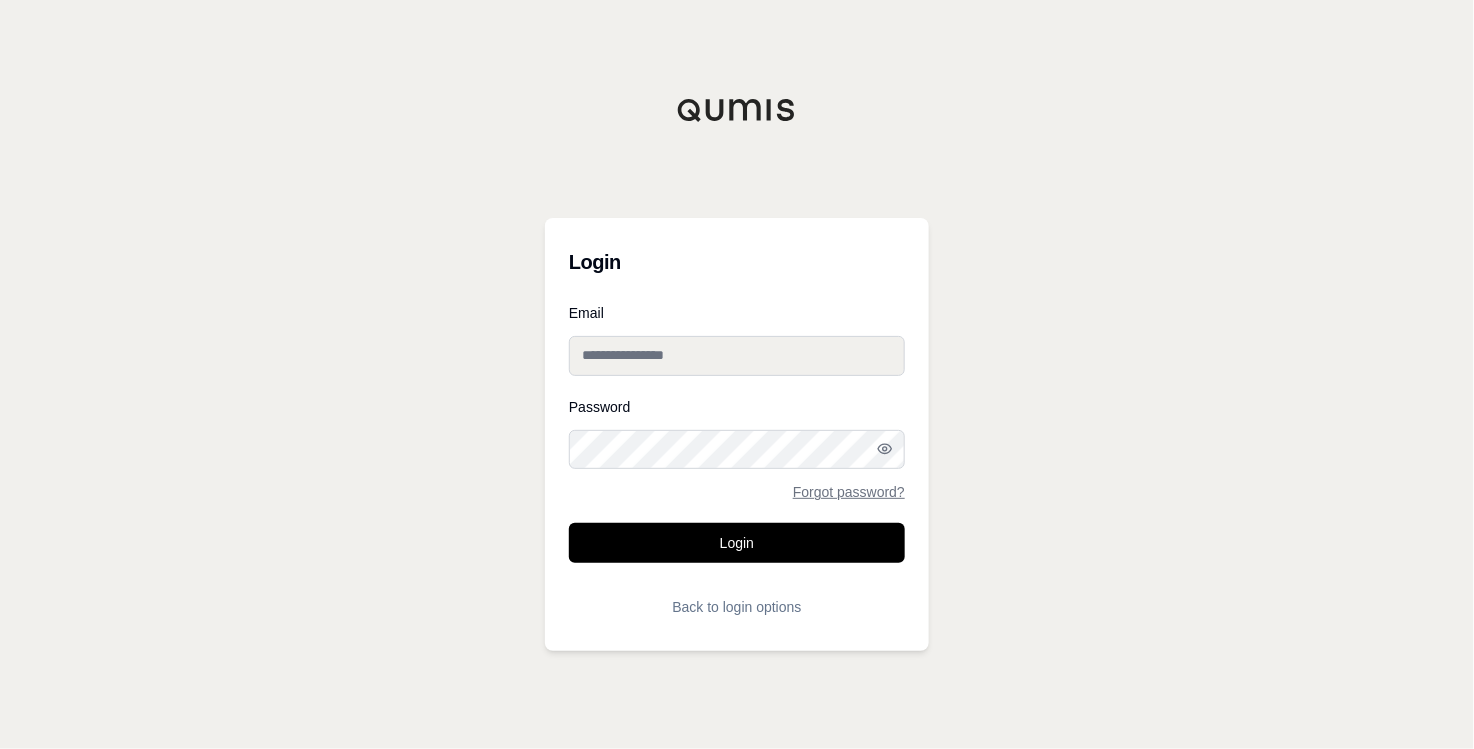 click on "Email" at bounding box center (737, 356) 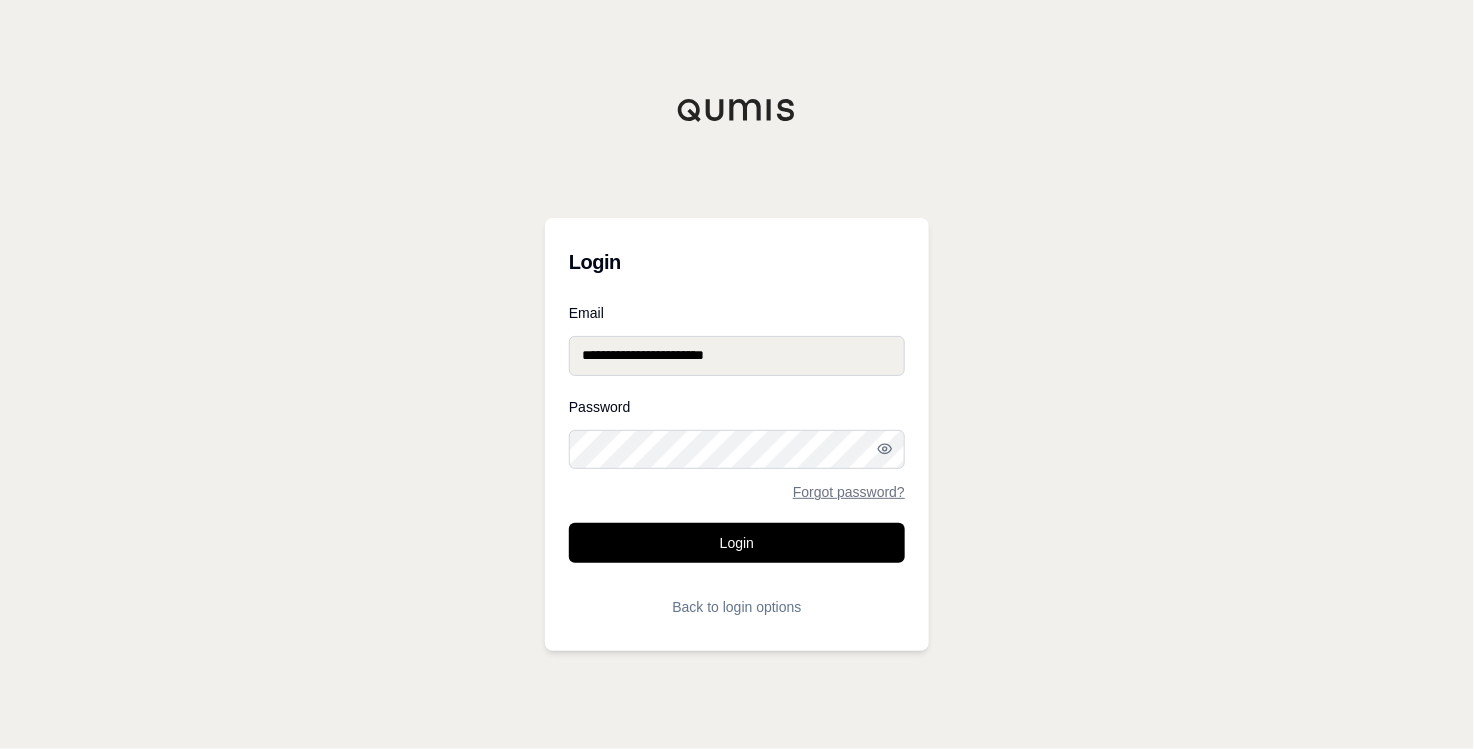 click on "Login" at bounding box center [737, 543] 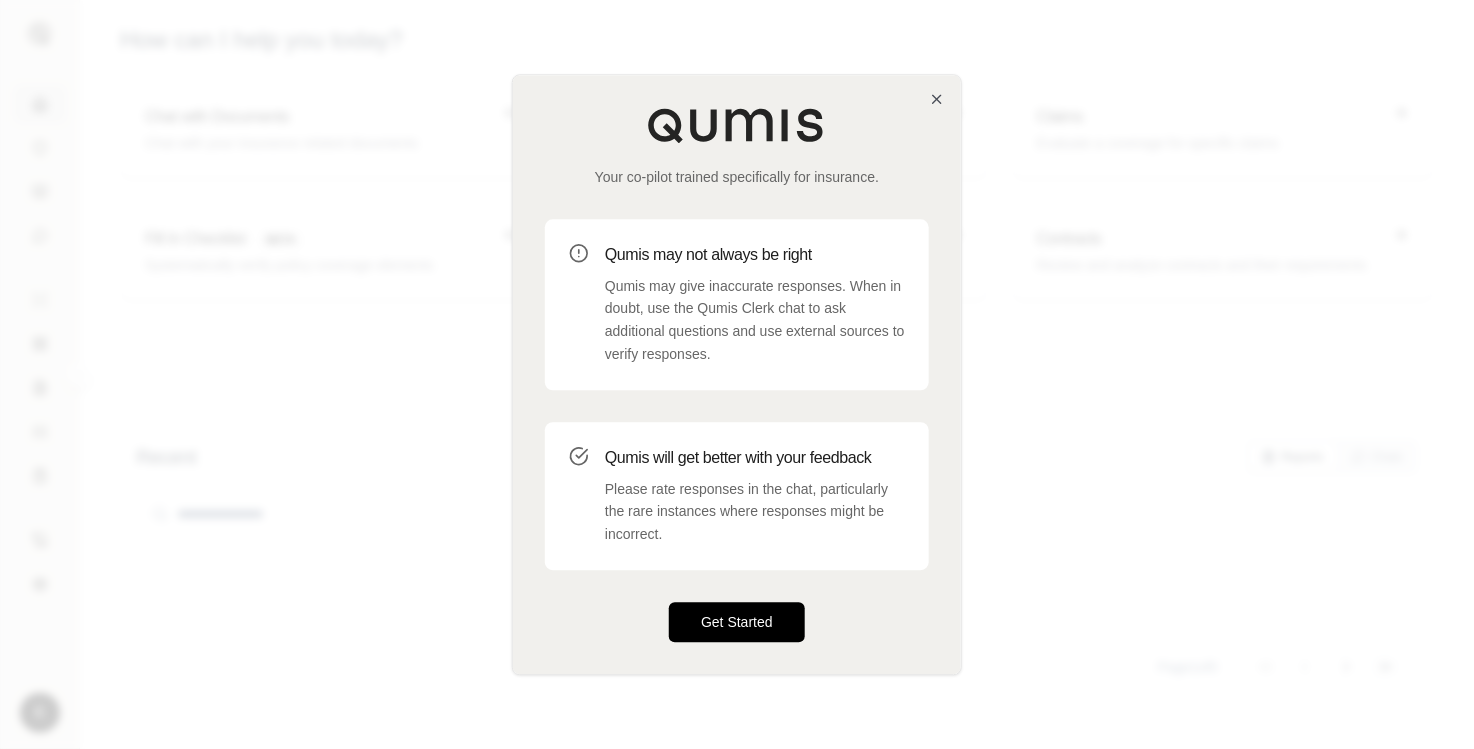 click on "Get Started" at bounding box center (737, 622) 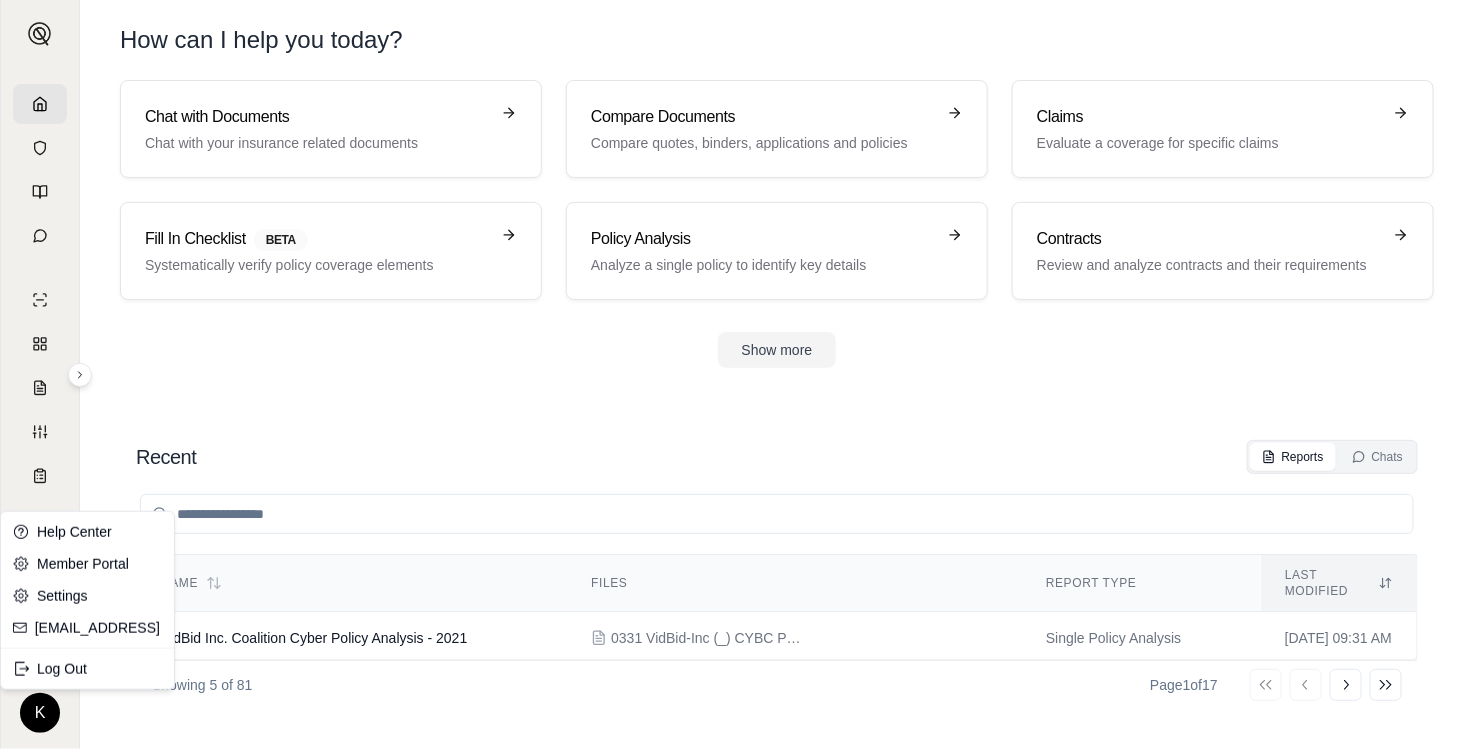 click on "K How can I help you [DATE]? Chat with Documents Chat with your insurance related documents Compare Documents Compare quotes, binders, applications and policies Claims Evaluate a coverage for specific claims Fill In Checklist BETA Systematically verify policy coverage elements Policy Analysis Analyze a single policy to identify key details Contracts Review and analyze contracts and their requirements Show more Recent Reports Chats Name Files Report Type Last modified VidBid Inc. Coalition Cyber Policy Analysis - 2021 0331 VidBid-Inc (_) CYBC POL Coalition policy  2021.pdf Single Policy Analysis [DATE] 09:31 AM Coalition Cyber Policies Comparison for VidBid Inc. 0331 VidBid-Inc (_) CYBC APP Coalition binder 2021.pdf 0331 VidBid-Inc (_) CYBC APP Coalition quote 2021.pdf Policies Compare [DATE] 09:14 AM Workers' Compensation Claims Summary COMBINED CHUBB SOMPO ALL.xlsx Generic Report [DATE] 02:32 PM PM Hotels Chubb Loss Runs Analysis Chubb Pollin [PERSON_NAME] VAO [DATE] AOS KM.xlsx Page  1" at bounding box center (737, 374) 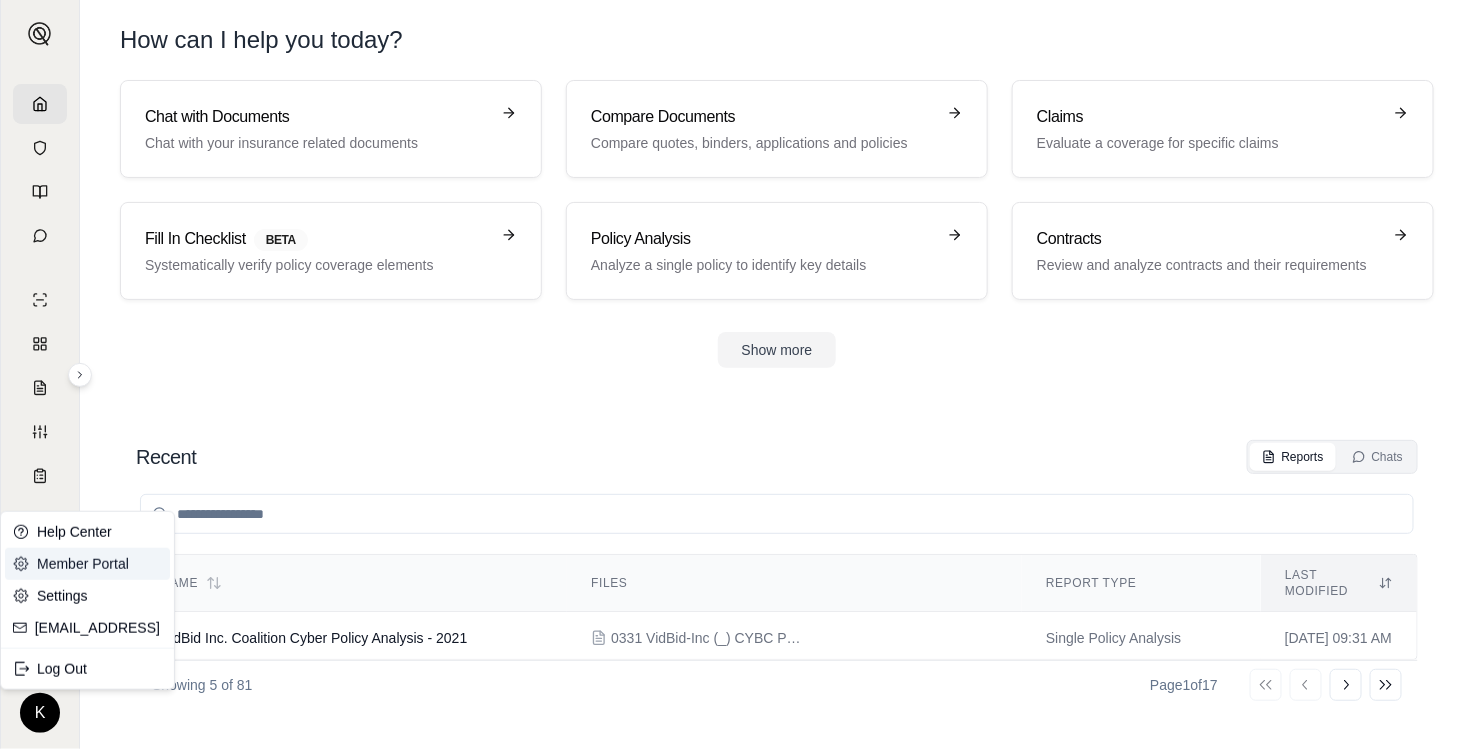 click on "Member Portal" at bounding box center [87, 564] 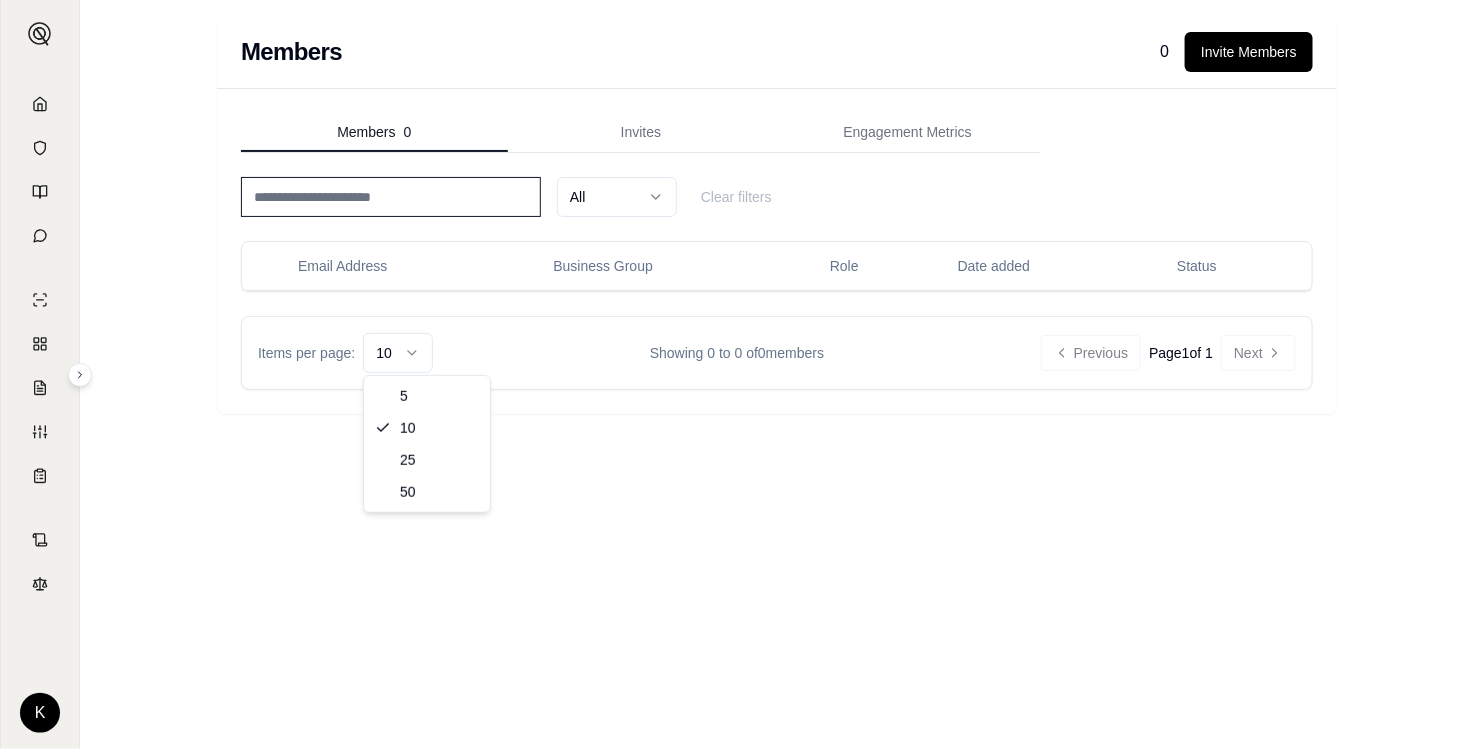 click on "K Members 0 Invite Members Members 0 Invites Engagement Metrics All Clear filters Email Address Business Group Role Date added Status Items per page: 10 Showing   0   to   0   of  0  members Previous Page  1  of   1 Next User Options
5 10 25 50" at bounding box center (737, 374) 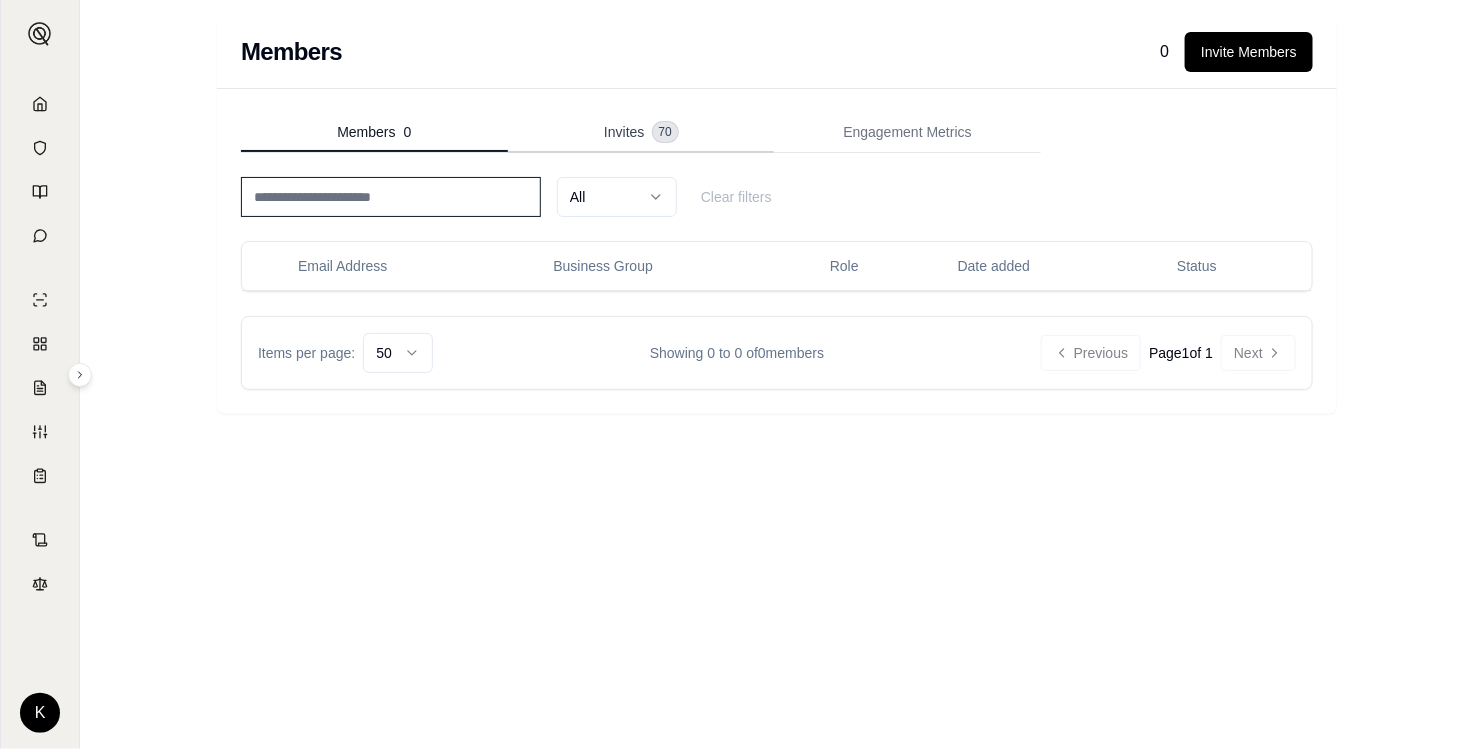 click on "Invites 70" at bounding box center [641, 133] 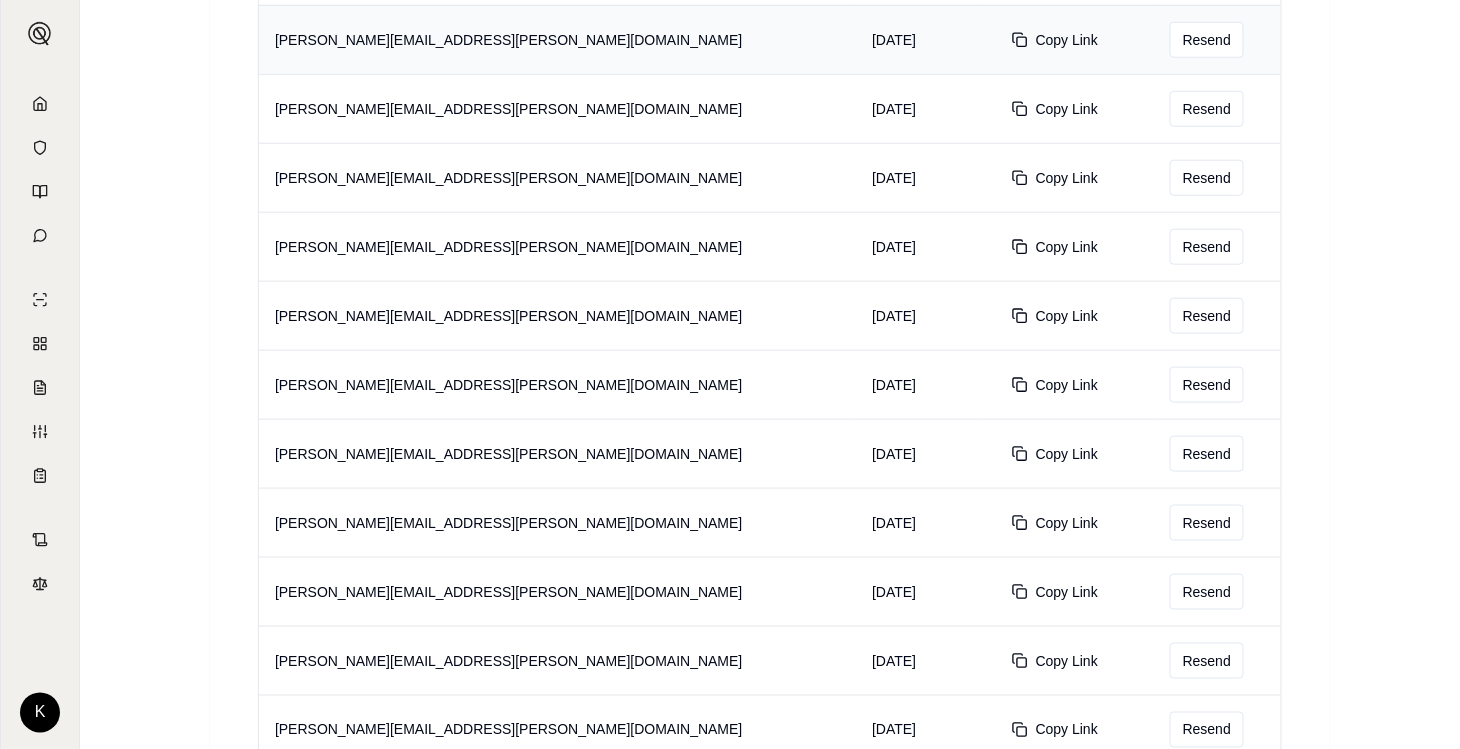 click on "[PERSON_NAME][EMAIL_ADDRESS][PERSON_NAME][DOMAIN_NAME]" at bounding box center (557, 522) 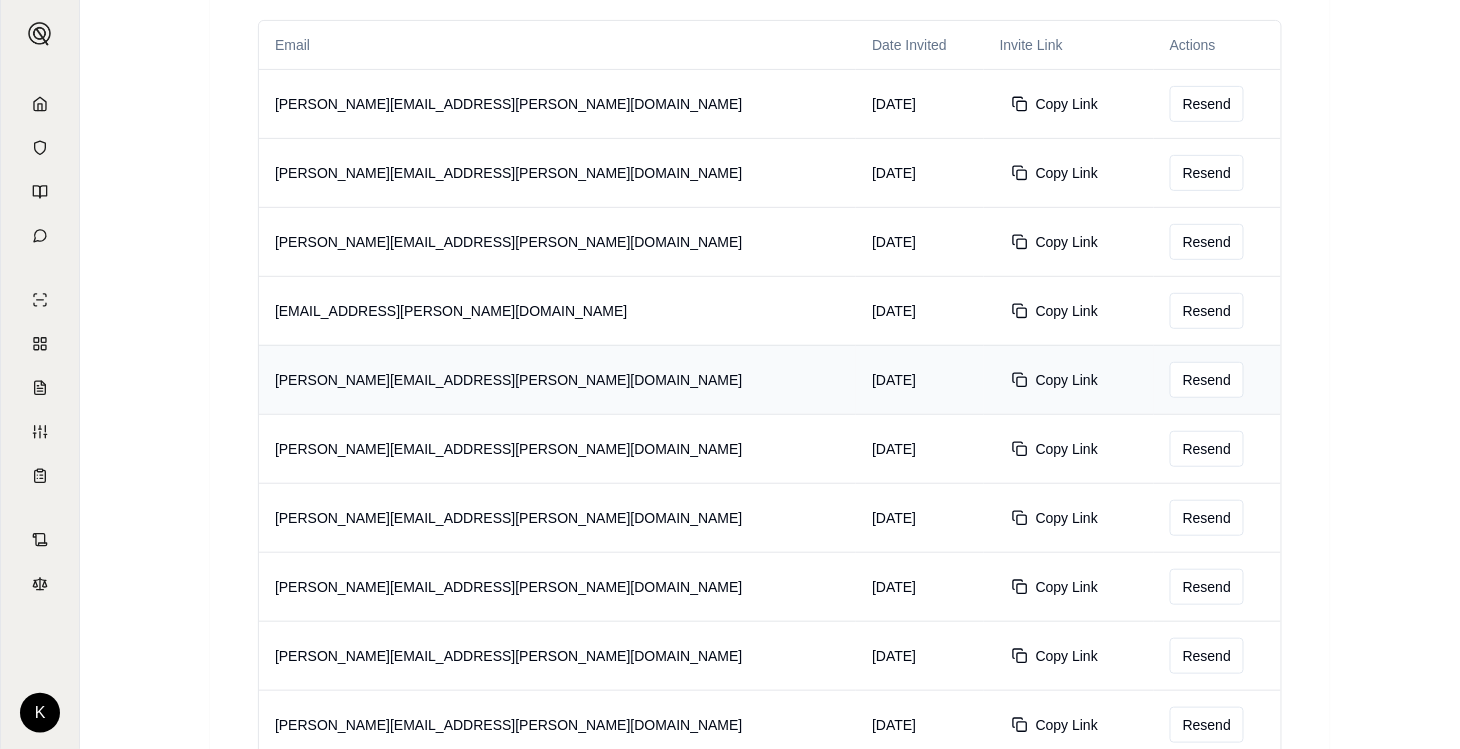 scroll, scrollTop: 0, scrollLeft: 0, axis: both 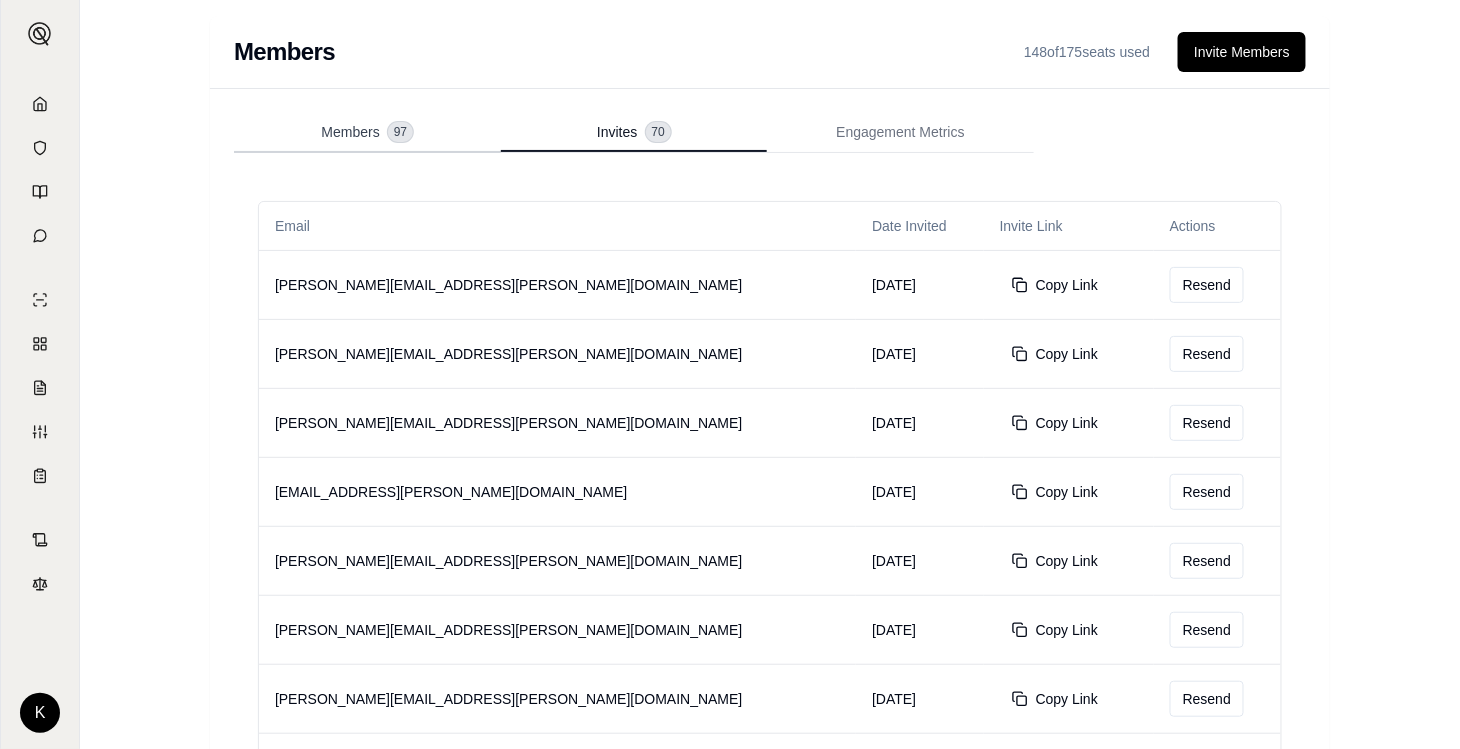 click on "Members" at bounding box center [350, 132] 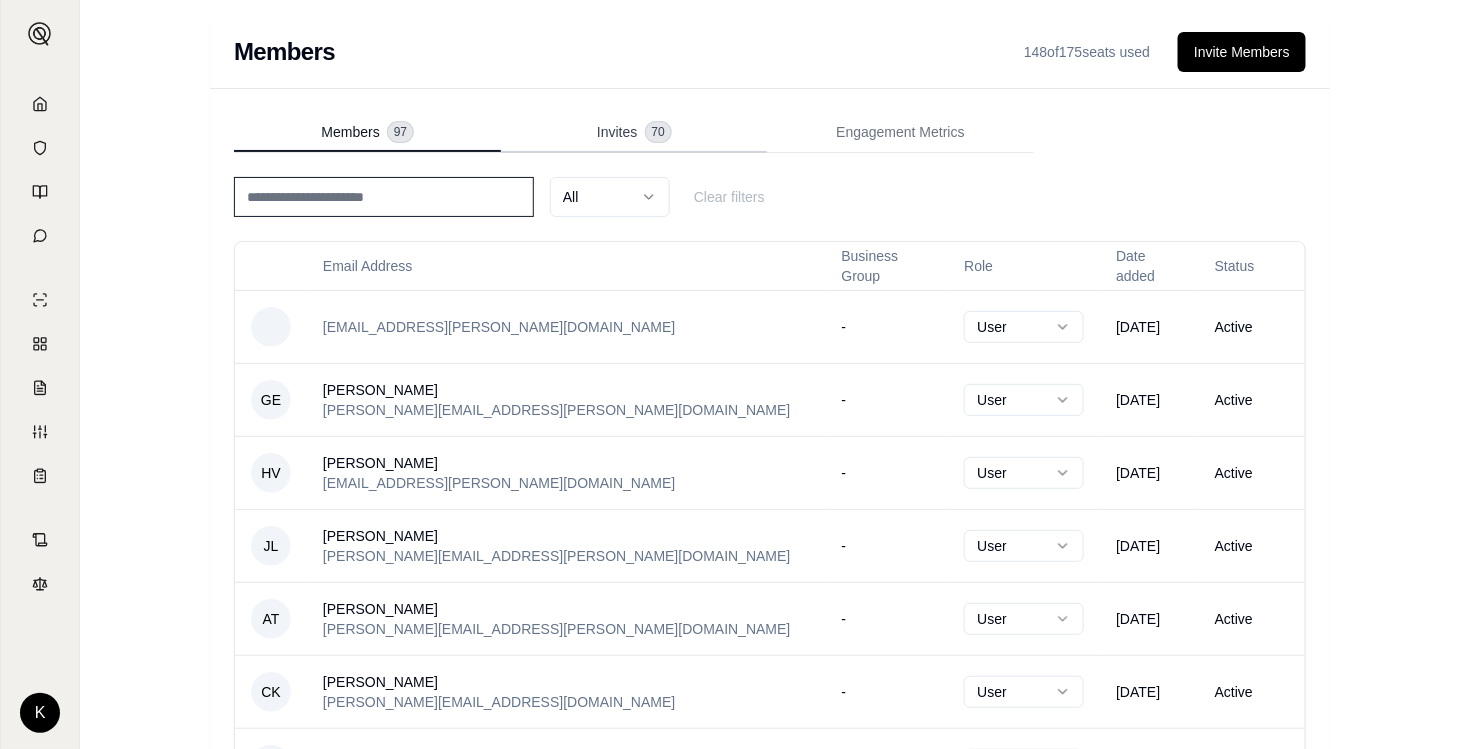 click on "Invites 70" at bounding box center (634, 133) 